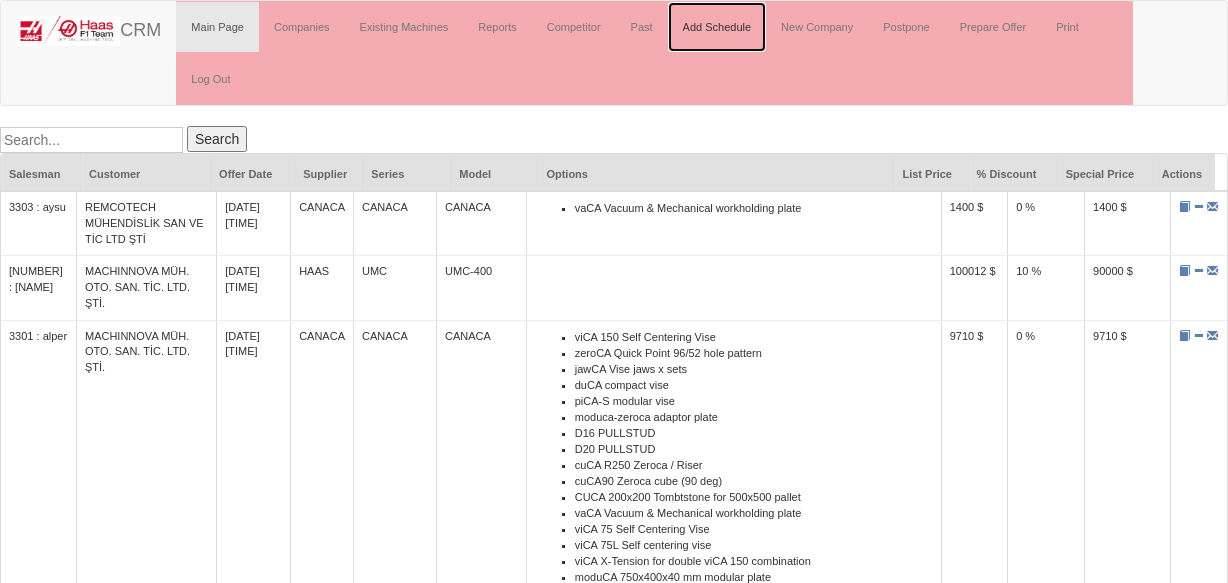drag, startPoint x: 0, startPoint y: 0, endPoint x: 721, endPoint y: 38, distance: 722.0007 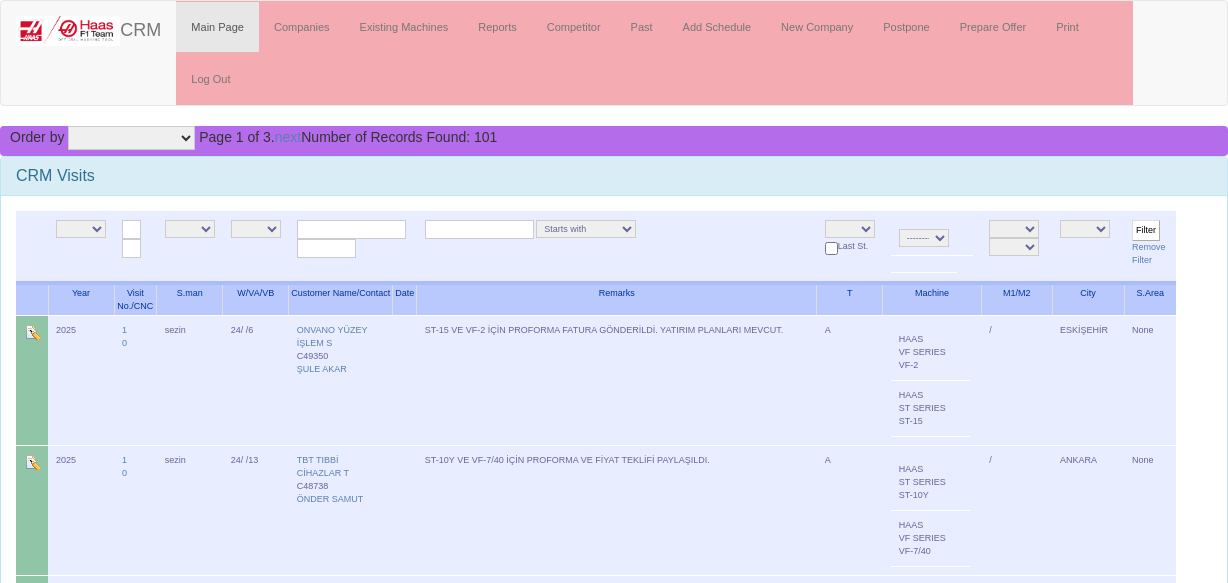 scroll, scrollTop: 2363, scrollLeft: 0, axis: vertical 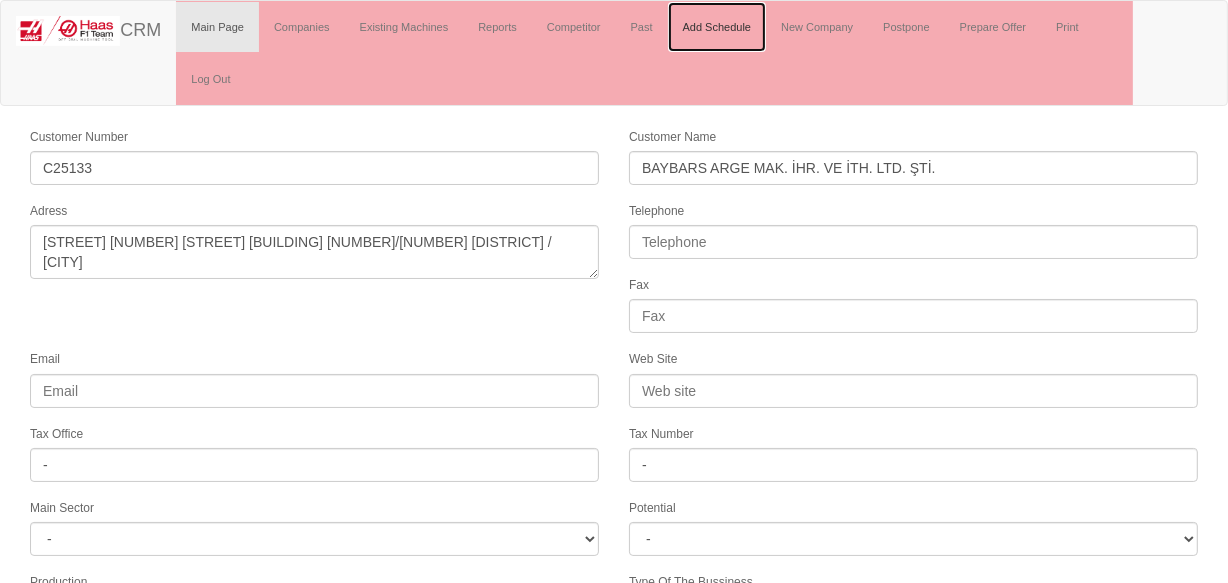 drag, startPoint x: 730, startPoint y: 19, endPoint x: 623, endPoint y: 57, distance: 113.54735 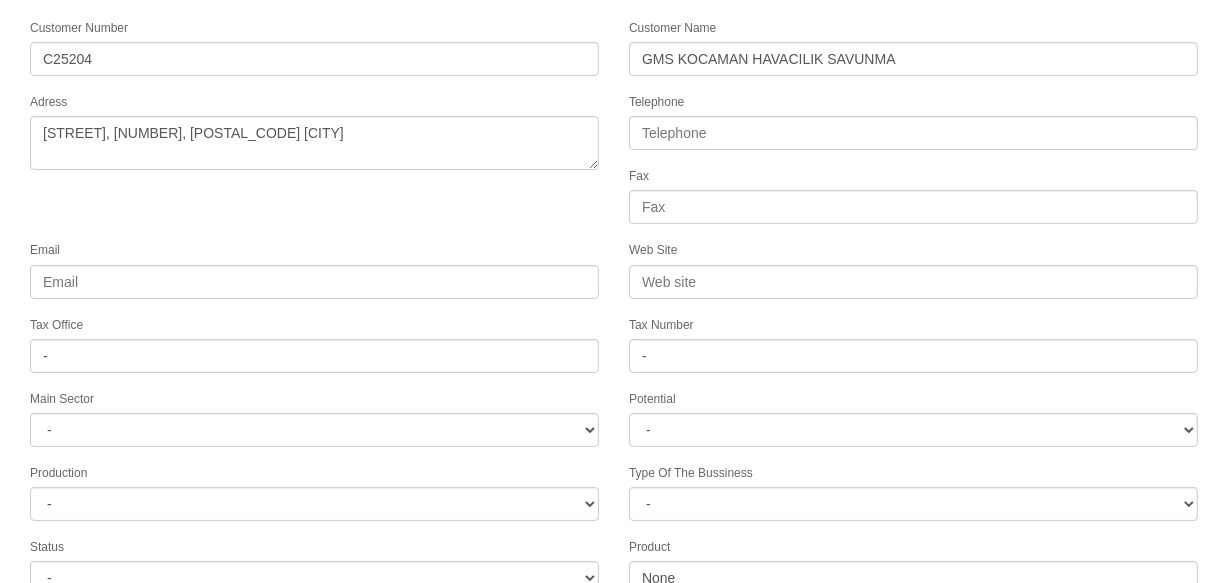 scroll, scrollTop: 0, scrollLeft: 0, axis: both 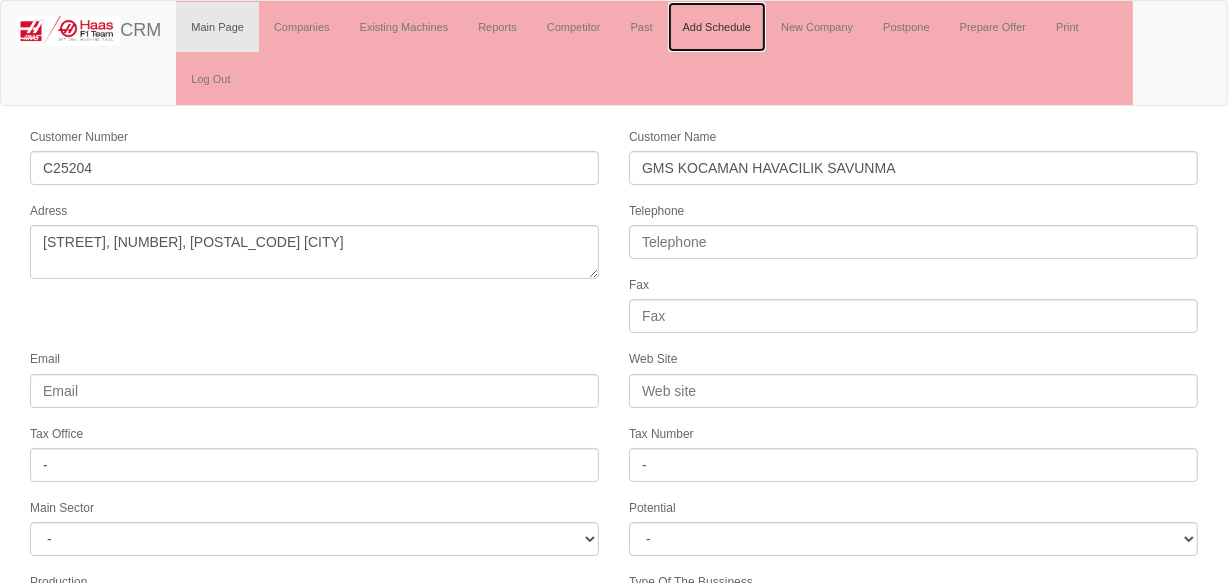 click on "Add Schedule" at bounding box center (717, 27) 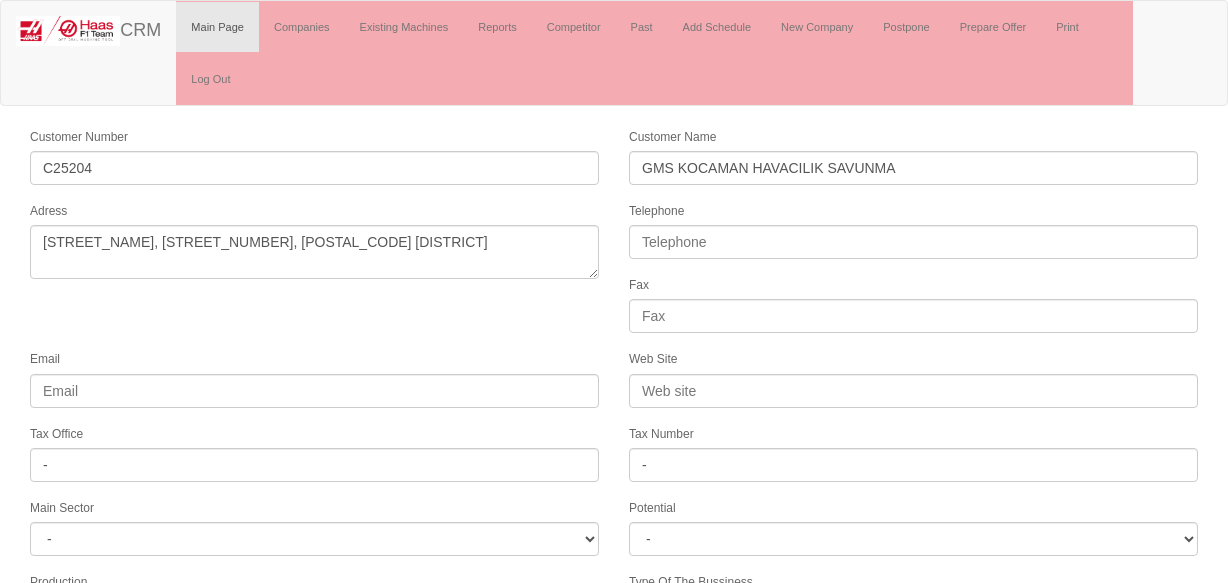 scroll, scrollTop: 0, scrollLeft: 0, axis: both 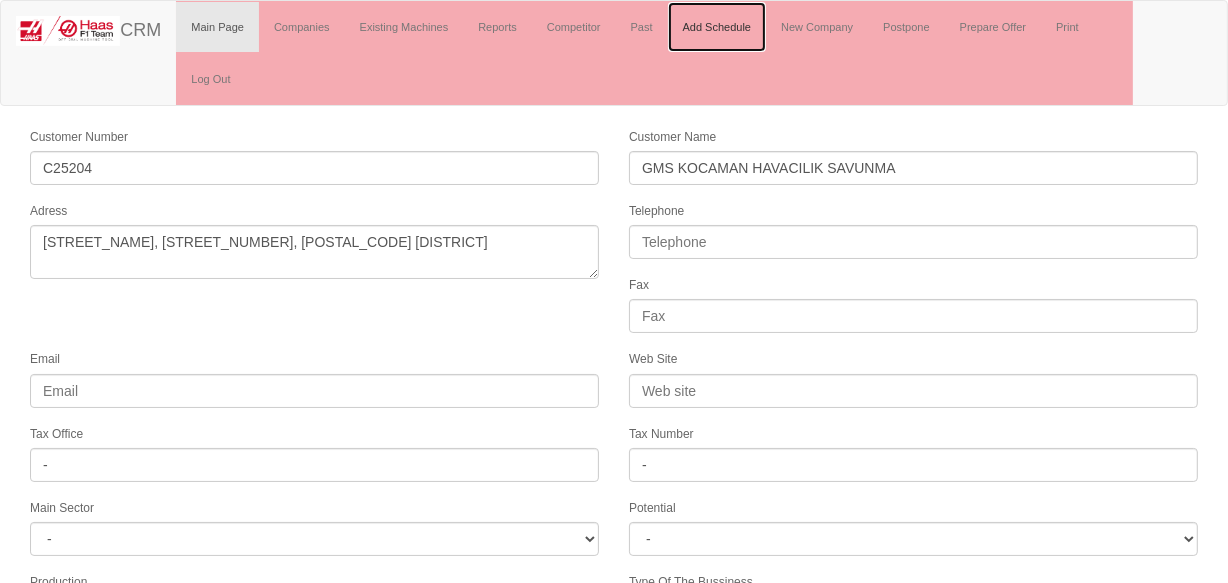 click on "Add Schedule" at bounding box center (717, 27) 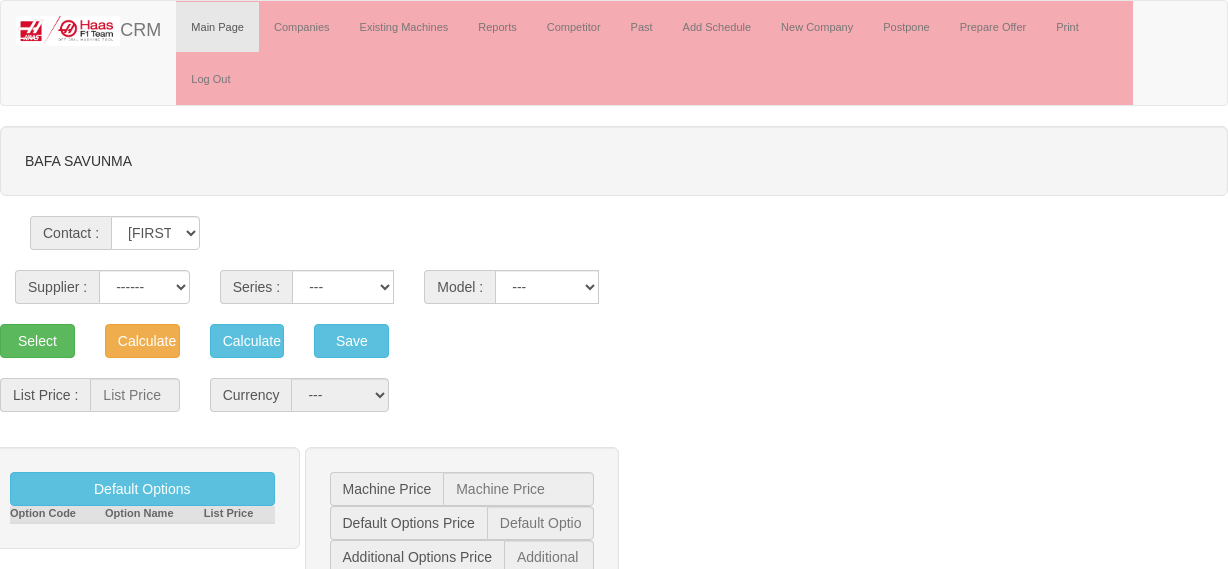 scroll, scrollTop: 0, scrollLeft: 0, axis: both 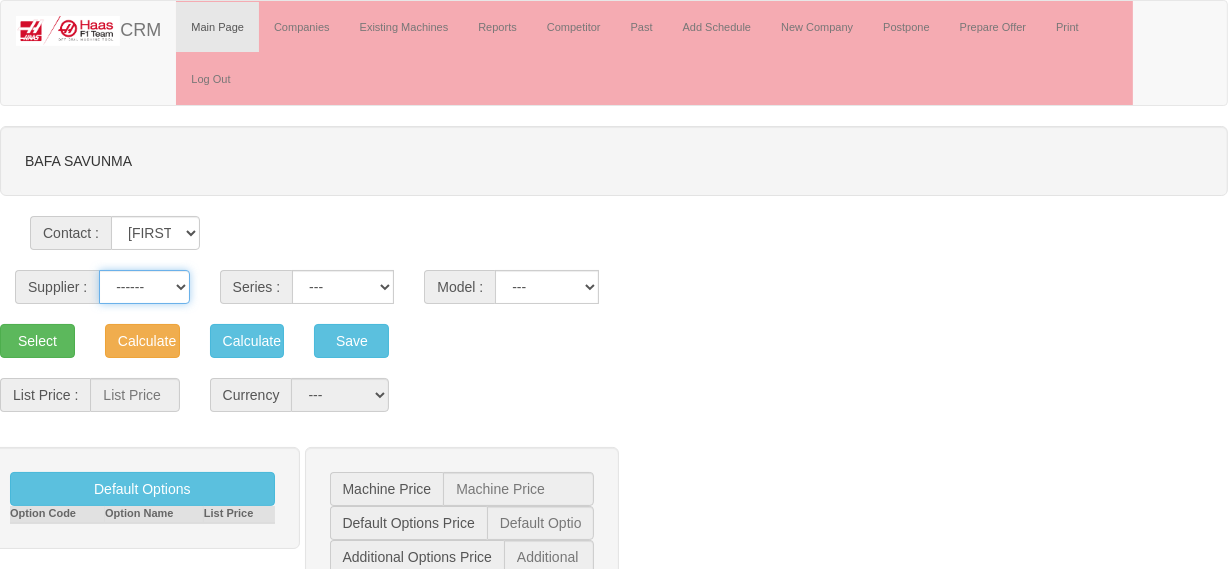 drag, startPoint x: 135, startPoint y: 281, endPoint x: 153, endPoint y: 299, distance: 25.455845 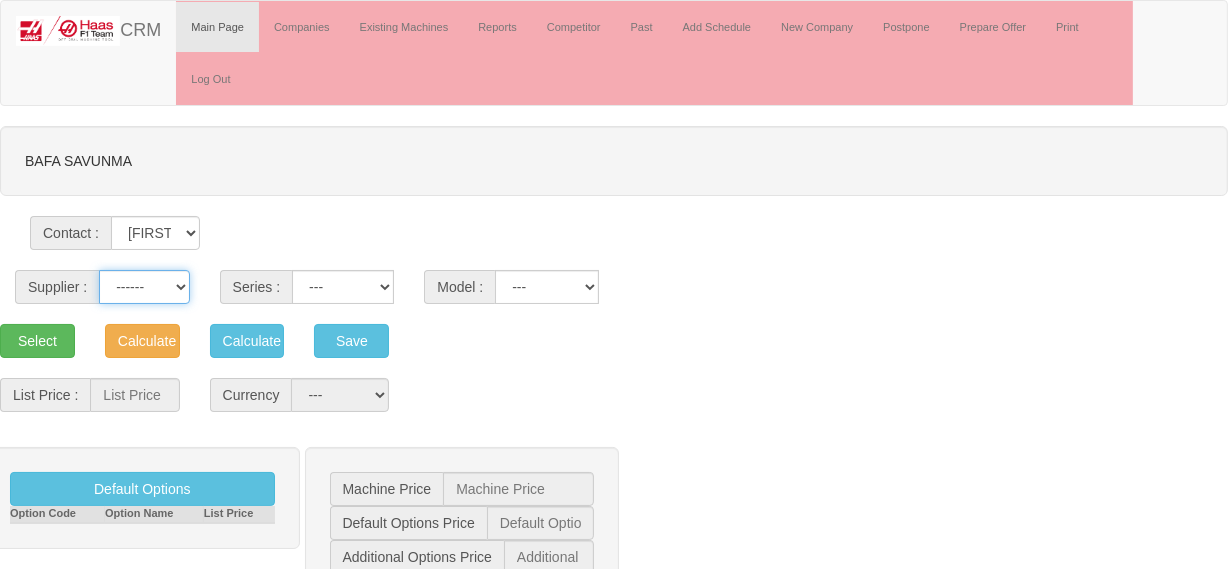 click on "------
HAAS
CANACA" at bounding box center [144, 287] 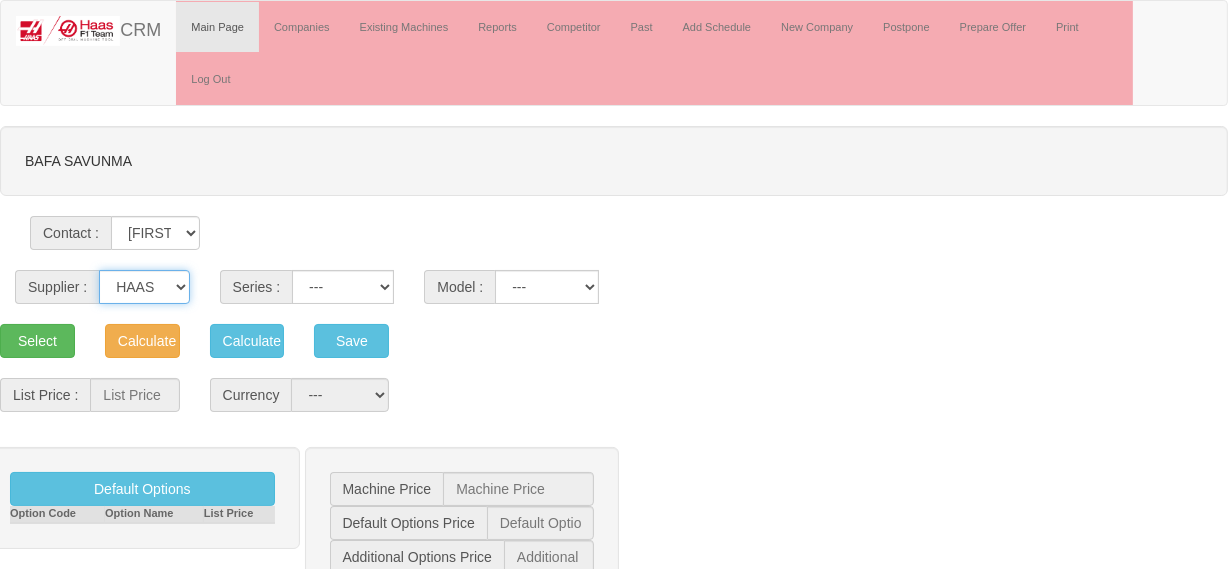 click on "------
HAAS
CANACA" at bounding box center (144, 287) 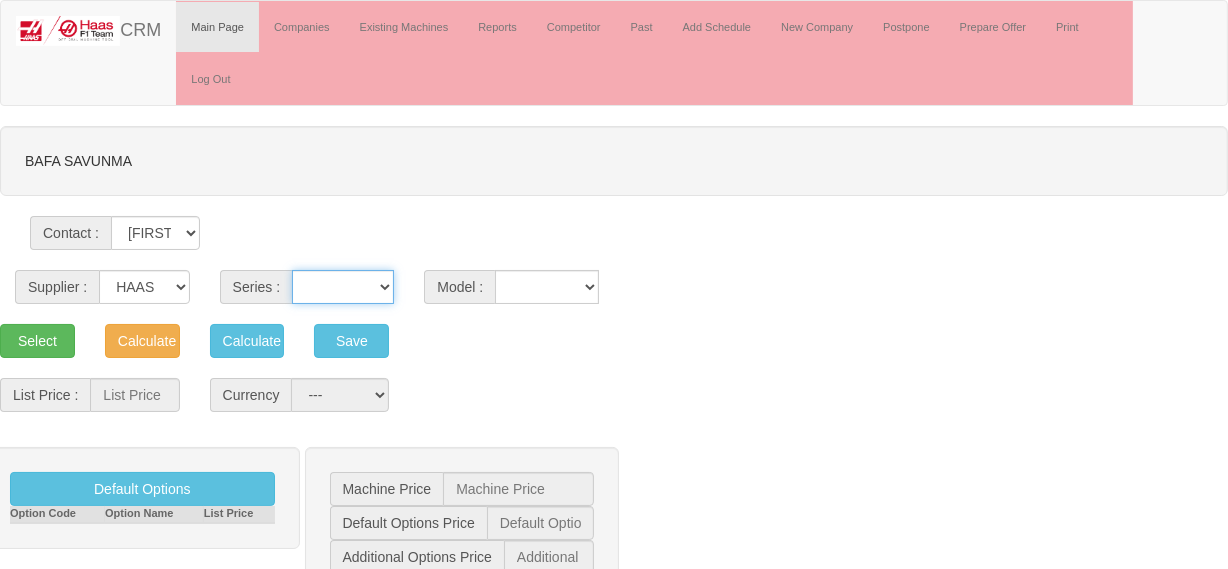 drag, startPoint x: 297, startPoint y: 284, endPoint x: 317, endPoint y: 270, distance: 24.41311 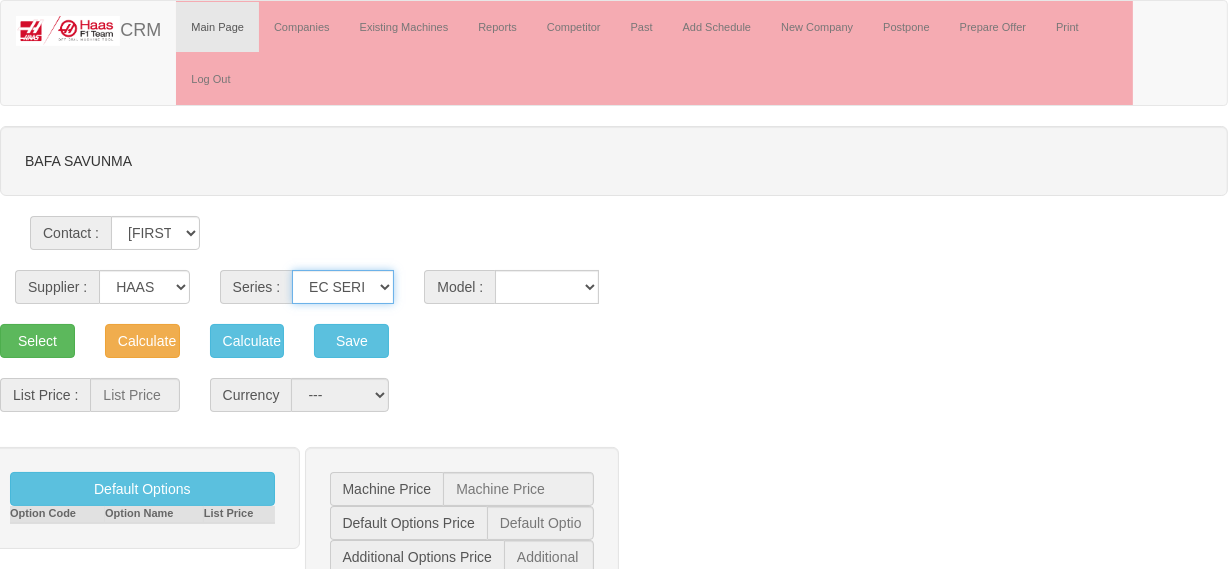 click on "VF SERIES
ST SERIES
UMC
EC SERIES
ADDITIONAL
TM SERIES
MINI SERIES
VM SERIES
VC SERIES
GM SERIES
VR SERIES
GR SERIES
VS SERIES
DC SERIES
TL SERIES
DS SERIES
CL SERIES
PARTS
DT SERIES" at bounding box center [343, 287] 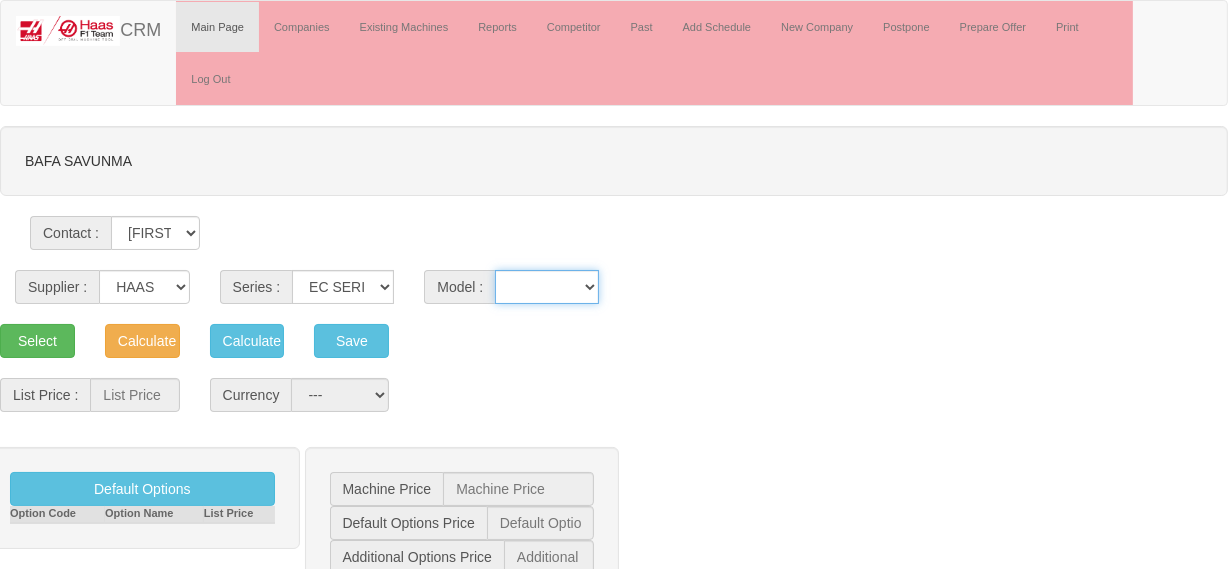 click on "EC-1600
EC-1600ZT
EC-1600ZT-5AX
EC-400
EC-500
EC-500/50
EC-630" at bounding box center [547, 287] 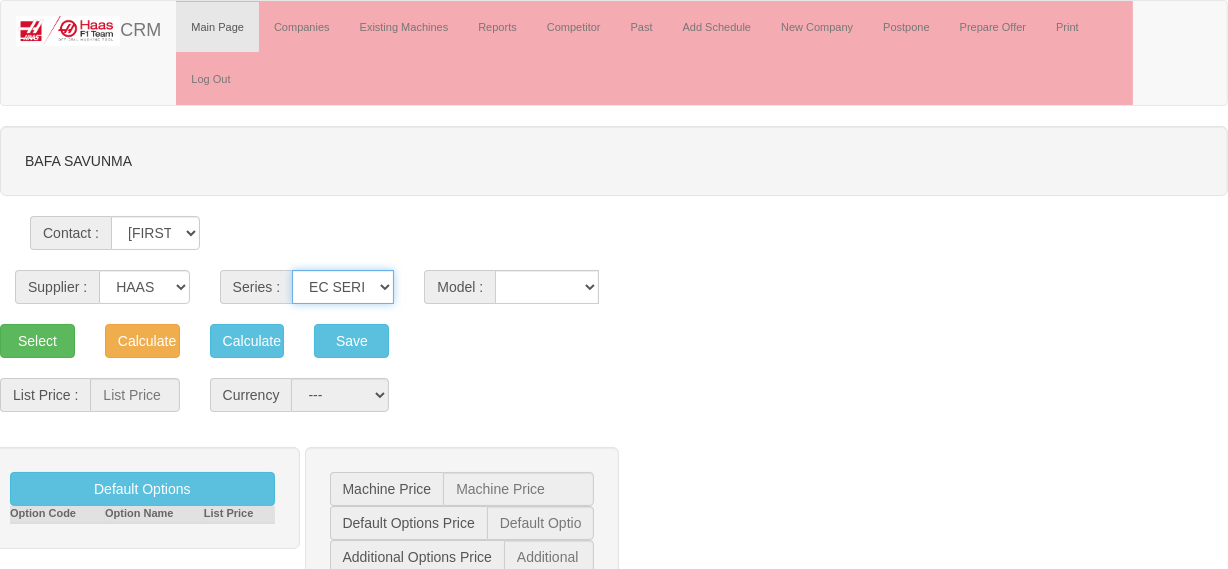 click on "VF SERIES
ST SERIES
UMC
EC SERIES
ADDITIONAL
TM SERIES
MINI SERIES
VM SERIES
VC SERIES
GM SERIES
VR SERIES
GR SERIES
VS SERIES
DC SERIES
TL SERIES
DS SERIES
CL SERIES
PARTS
DT SERIES" at bounding box center [343, 287] 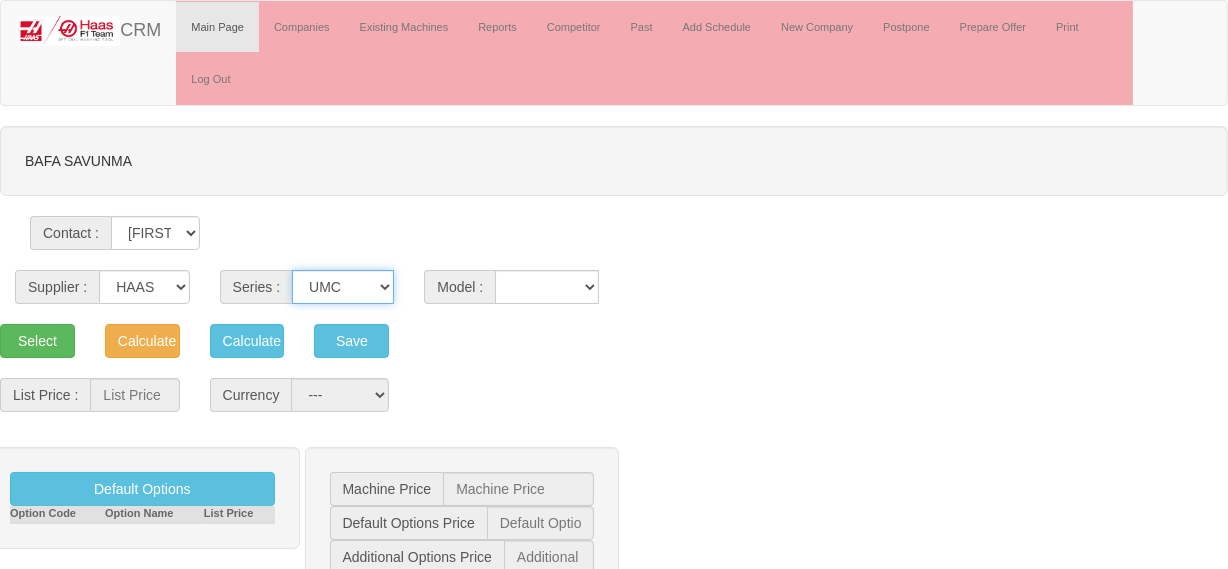 click on "VF SERIES
ST SERIES
UMC
EC SERIES
ADDITIONAL
TM SERIES
MINI SERIES
VM SERIES
VC SERIES
GM SERIES
VR SERIES
GR SERIES
VS SERIES
DC SERIES
TL SERIES
DS SERIES
CL SERIES
PARTS
DT SERIES" at bounding box center [343, 287] 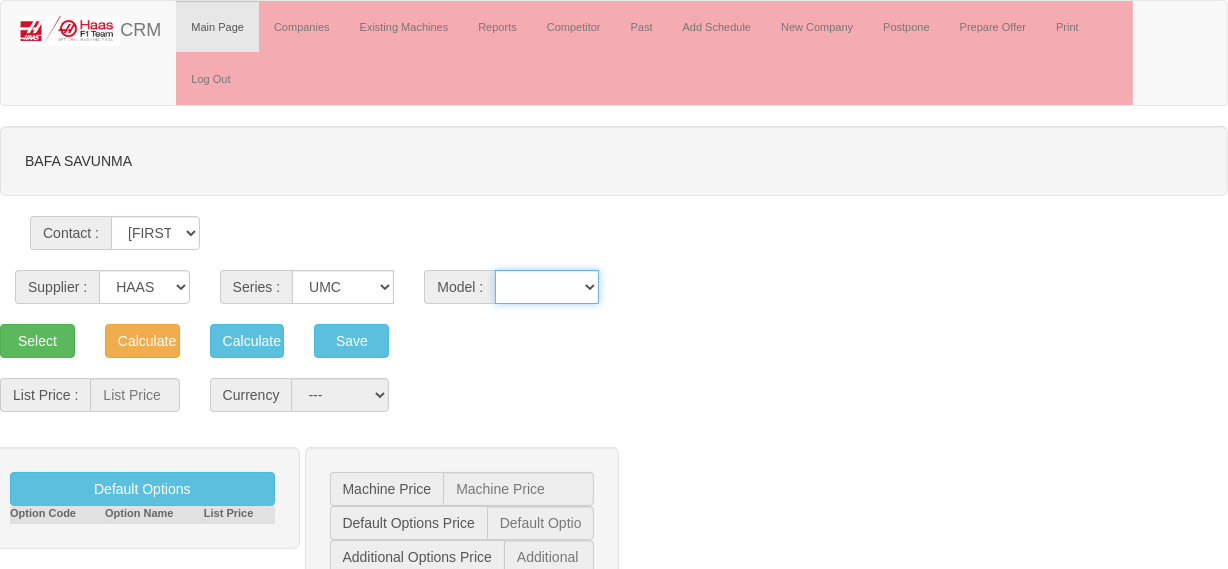 click on "UMC-1000
UMC-1000-P
UMC-1000SS
UMC-1000SS-P
UMC-1250
UMC-1250SS
UMC-1500-DUO
UMC-1500SS-DUO
UMC-350HD-EDU
UMC-400
UMC-400SS
UMC-500
UMC-500SS
UMC-750
UMC-750SS" at bounding box center (547, 287) 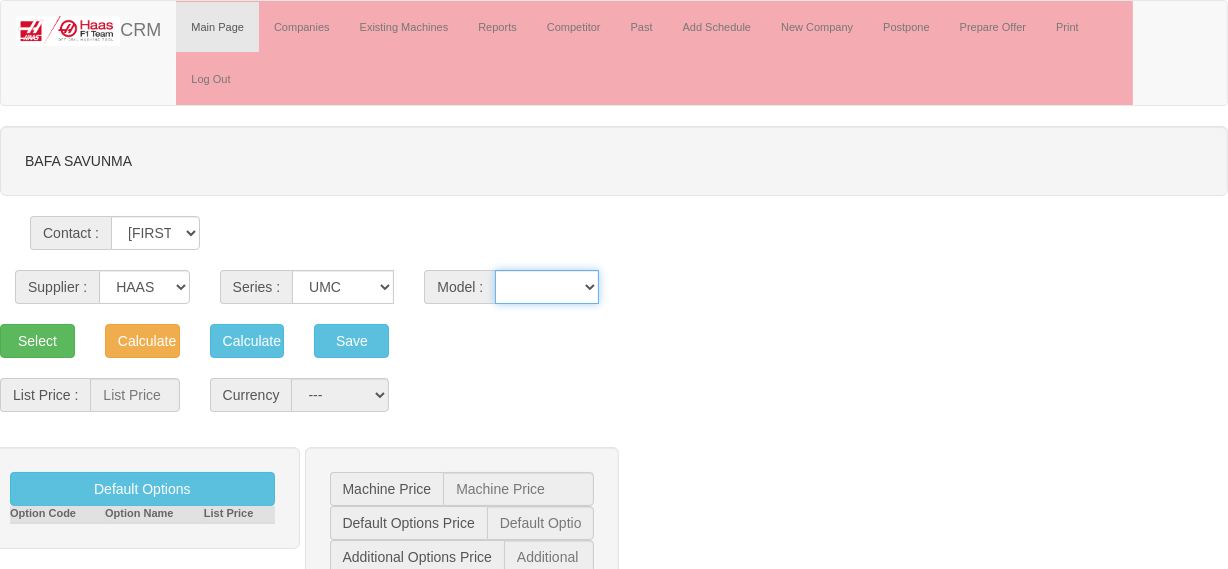 select on "299" 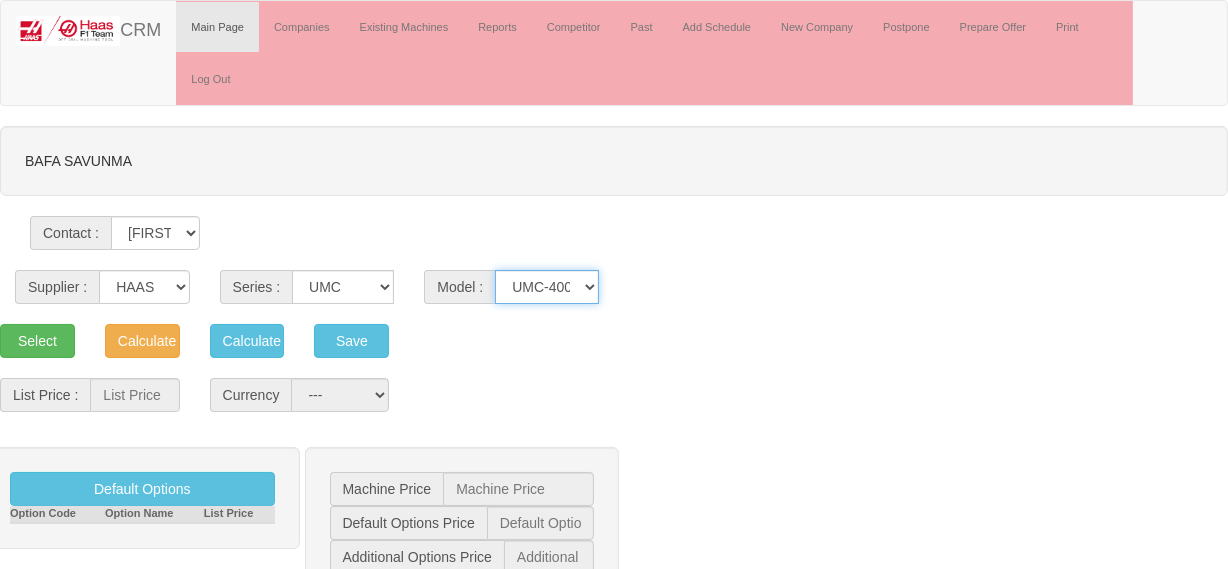 click on "UMC-1000
UMC-1000-P
UMC-1000SS
UMC-1000SS-P
UMC-1250
UMC-1250SS
UMC-1500-DUO
UMC-1500SS-DUO
UMC-350HD-EDU
UMC-400
UMC-400SS
UMC-500
UMC-500SS
UMC-750
UMC-750SS" at bounding box center (547, 287) 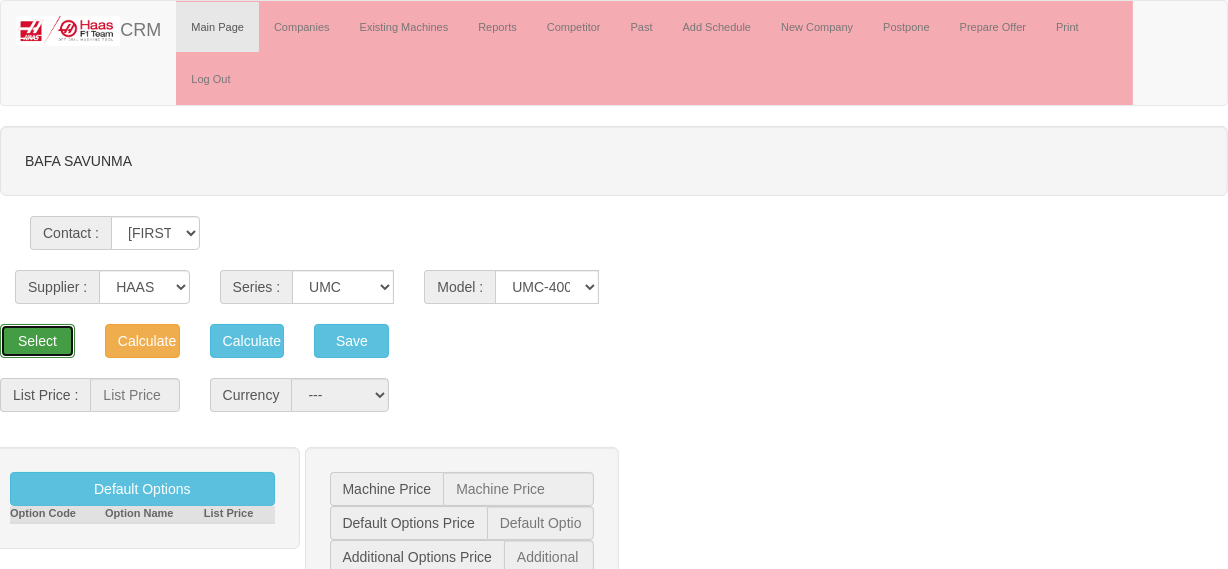drag, startPoint x: 48, startPoint y: 339, endPoint x: 640, endPoint y: 362, distance: 592.4466 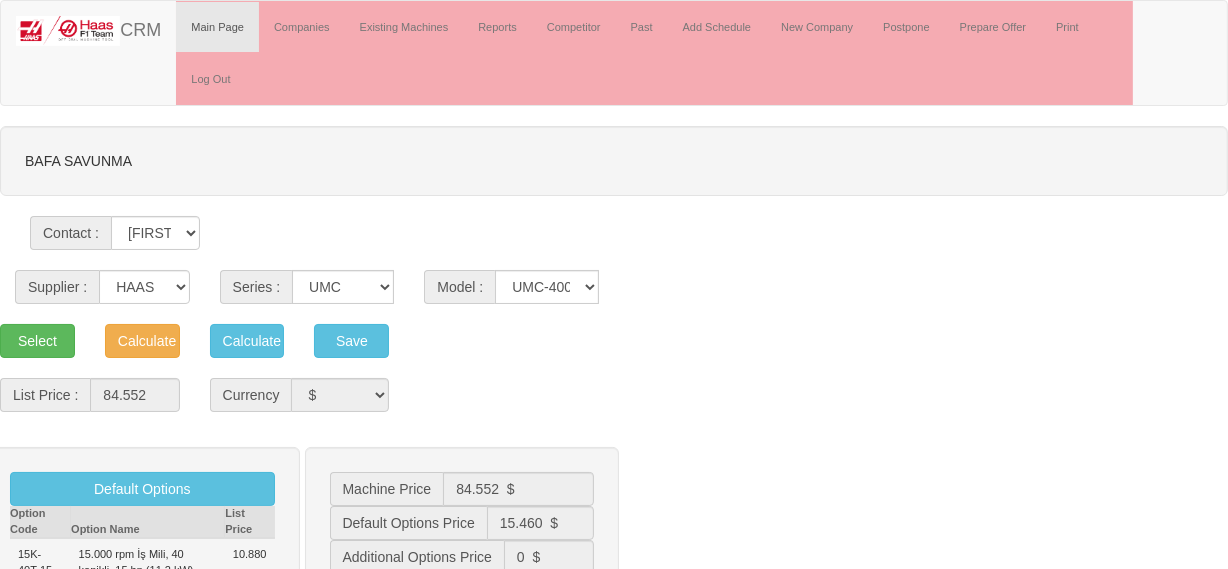 drag, startPoint x: 692, startPoint y: 361, endPoint x: 680, endPoint y: 364, distance: 12.369317 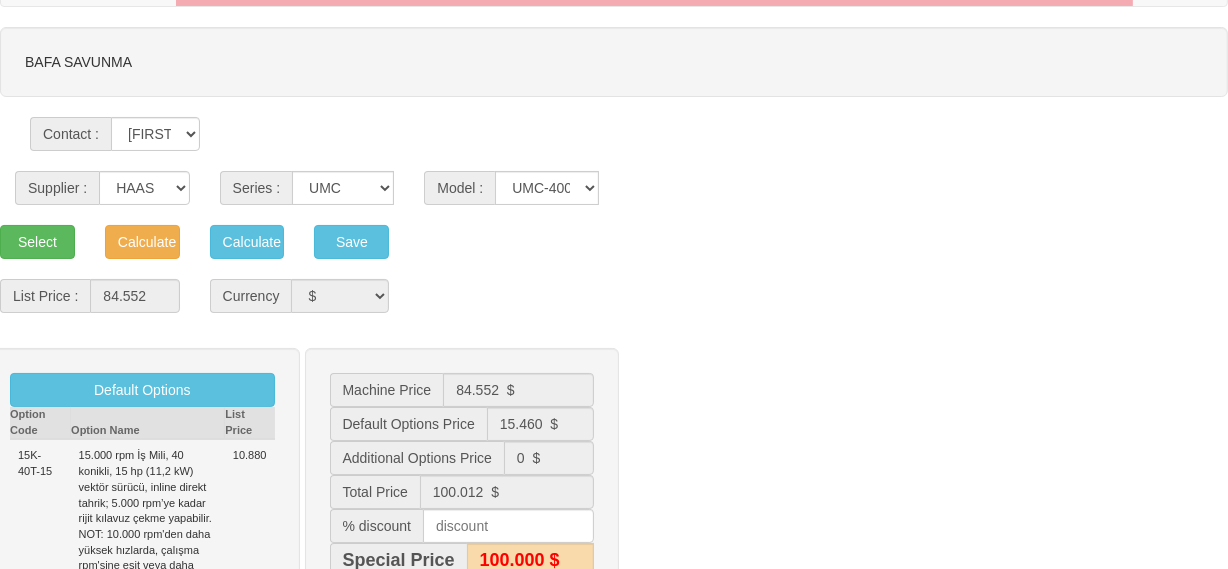 scroll, scrollTop: 181, scrollLeft: 0, axis: vertical 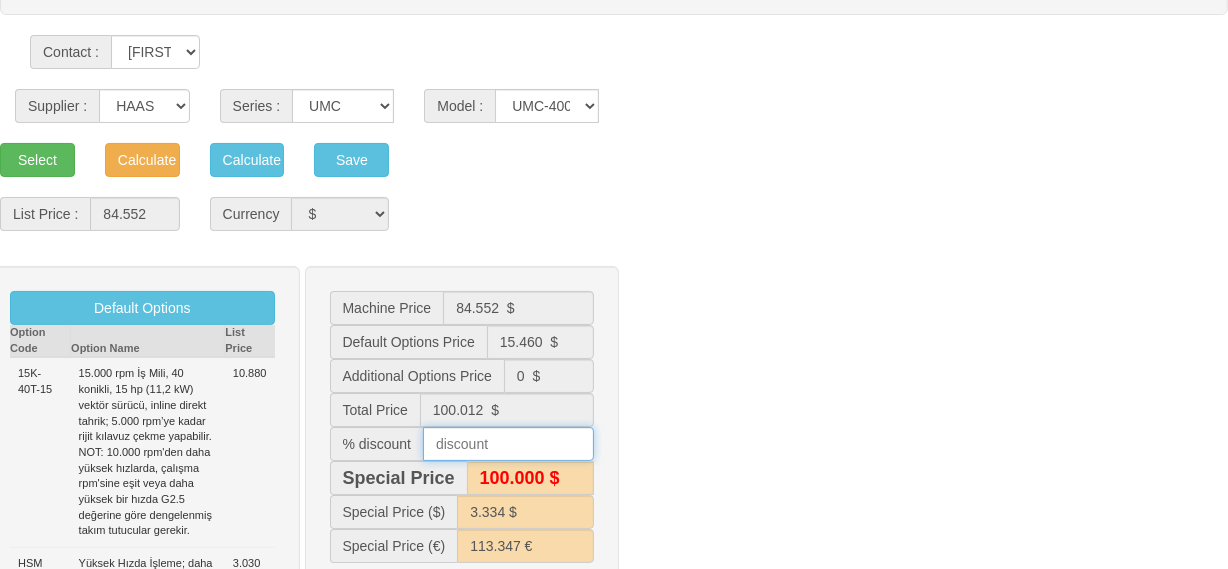 click at bounding box center (508, 444) 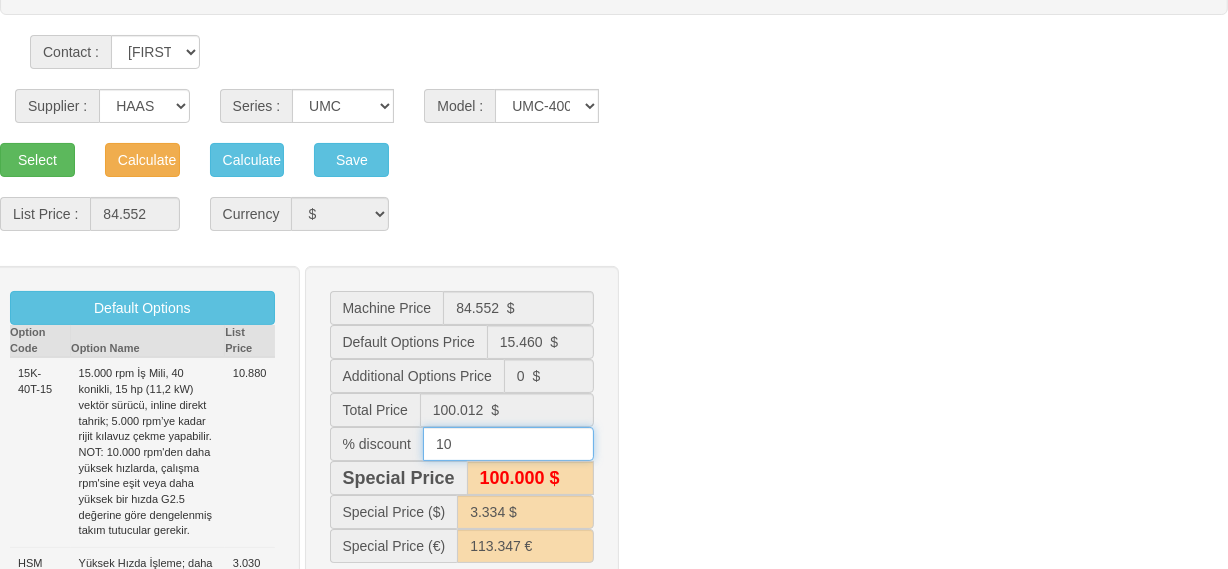type on "10" 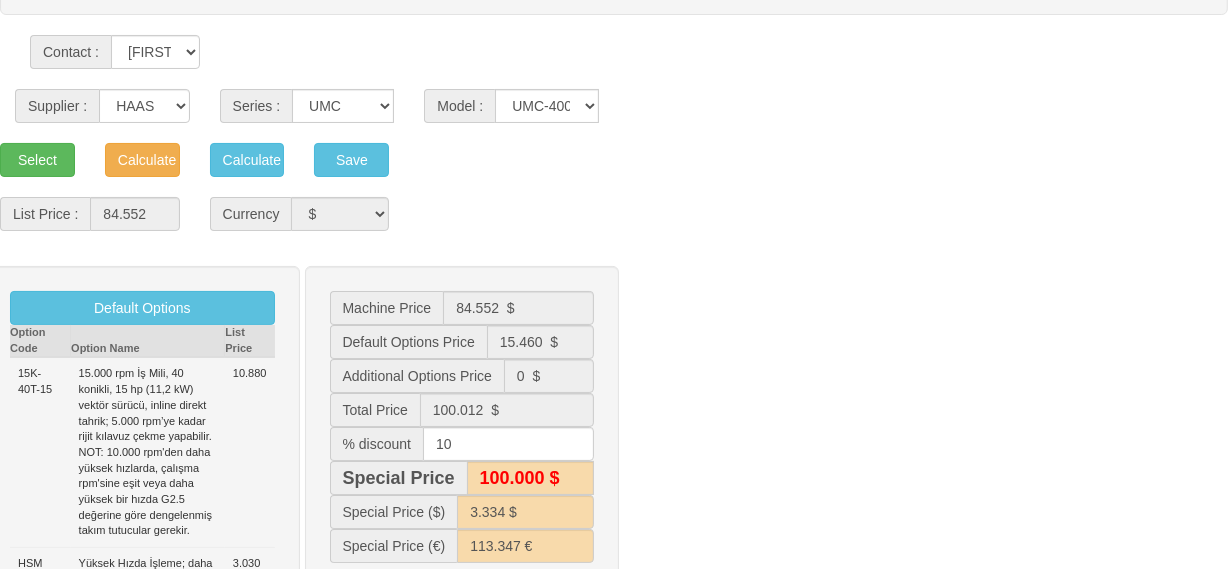 click on "Default Options
Option Code
Option Name
List Price
15K-40T-15 15.000 rpm İş Mili, 40 konikli, 15 hp (11,2 kW) vektör sürücü, inline direkt tahrik; 5.000 rpm’ye kadar rijit kılavuz çekme yapabilir. NOT: 10.000 rpm'den daha yüksek hızlarda, çalışma rpm'sine eşit veya daha yüksek bir hızda G2.5 değerine göre dengelenmiş takım tutucular gerekir. 10.880  HSM Yüksek Hızda İşleme; daha yüksek ilerleme hızlarını ve daha karmaşık takım yollarını herhangi bir kararsızlık yaşamadan veya makineyi yormadan elde etmenizi sağlar. 3.030  EXPACK İhracat Ambalajı; Kuzey Amerika dışına gönderilen tezgahlar için ek ambalajlama gerekir. 1.550
Machine Price
84.552  $
15.460  $" at bounding box center (614, 533) 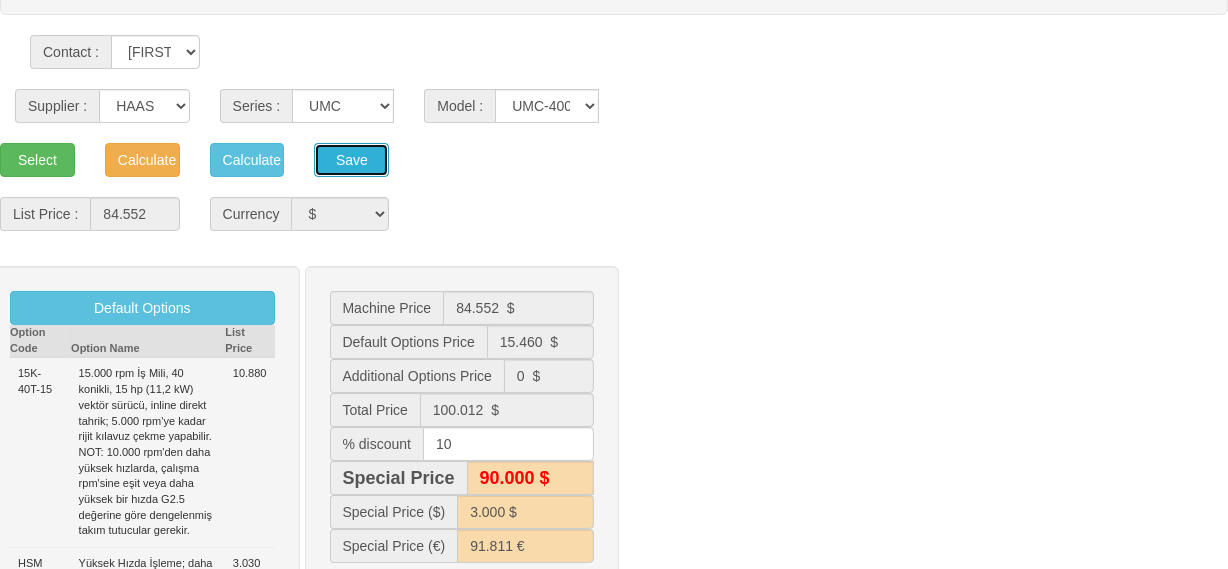 drag, startPoint x: 361, startPoint y: 158, endPoint x: 374, endPoint y: 167, distance: 15.811388 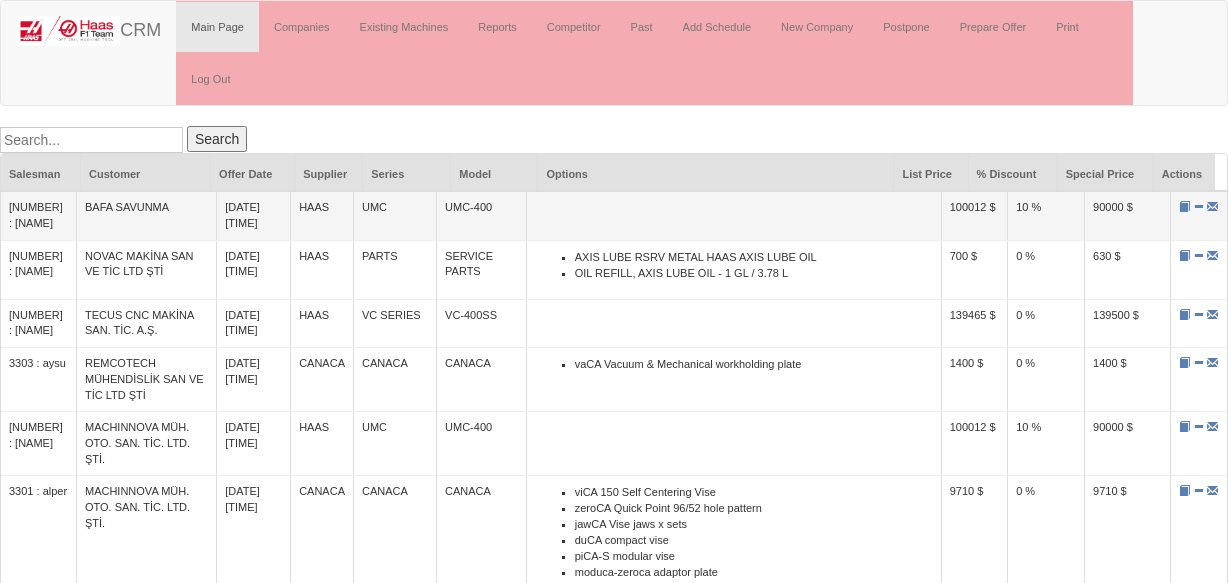 scroll, scrollTop: 0, scrollLeft: 0, axis: both 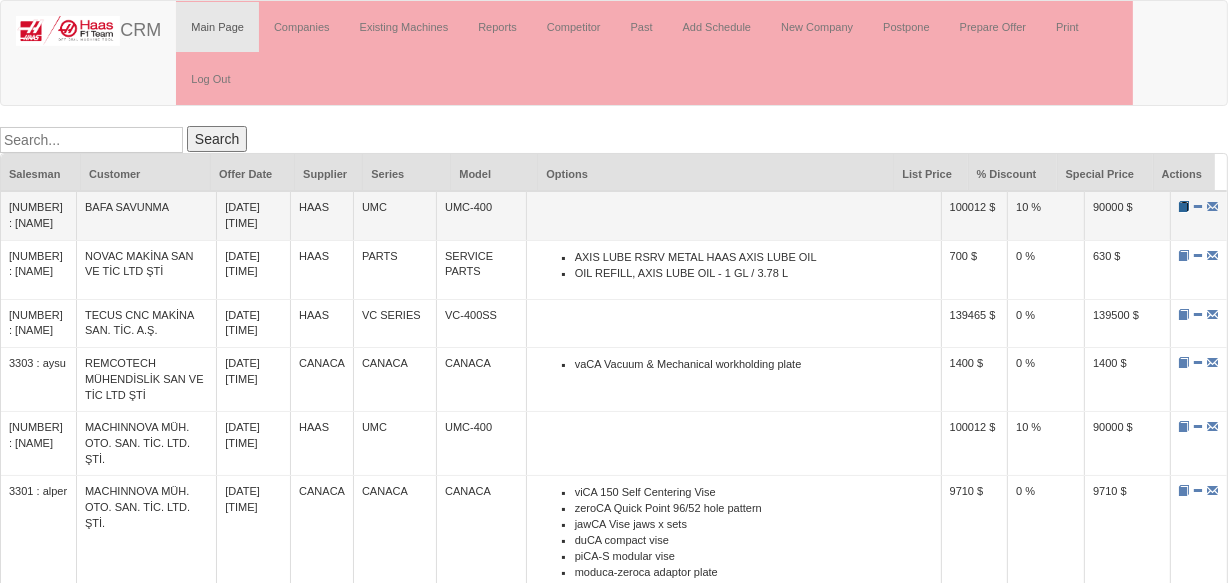 click at bounding box center [1184, 206] 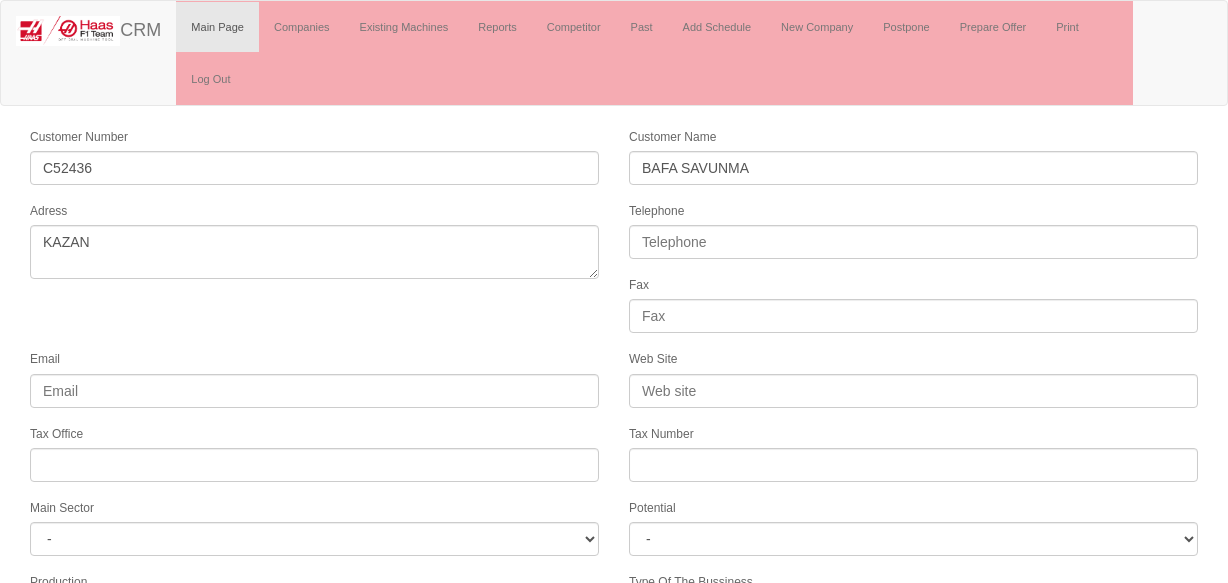scroll, scrollTop: 0, scrollLeft: 0, axis: both 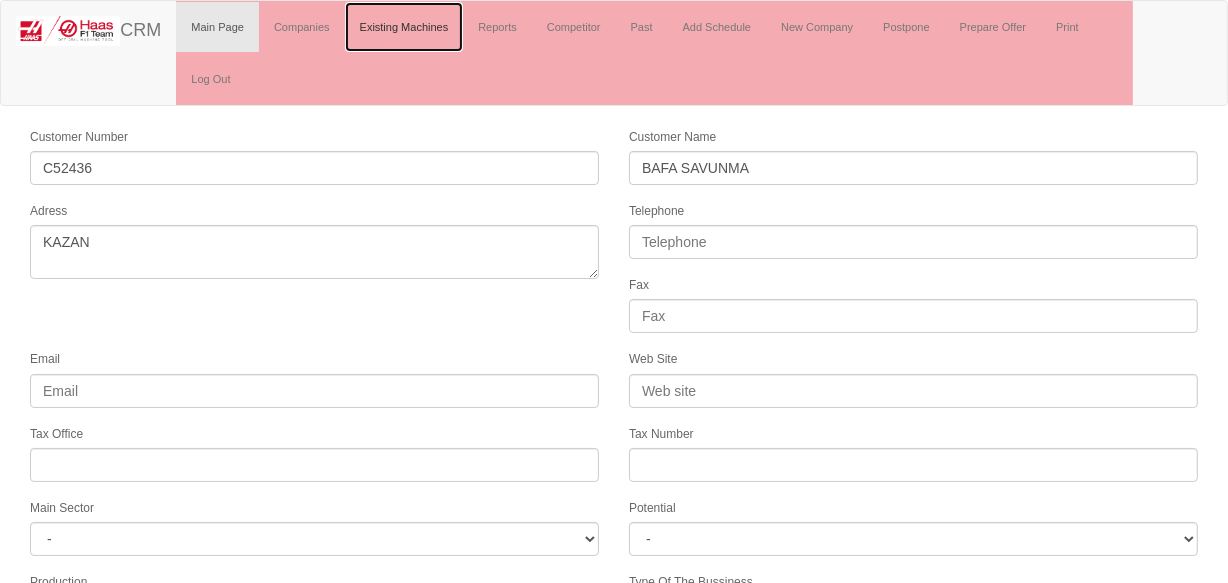 click on "Existing Machines" at bounding box center [404, 27] 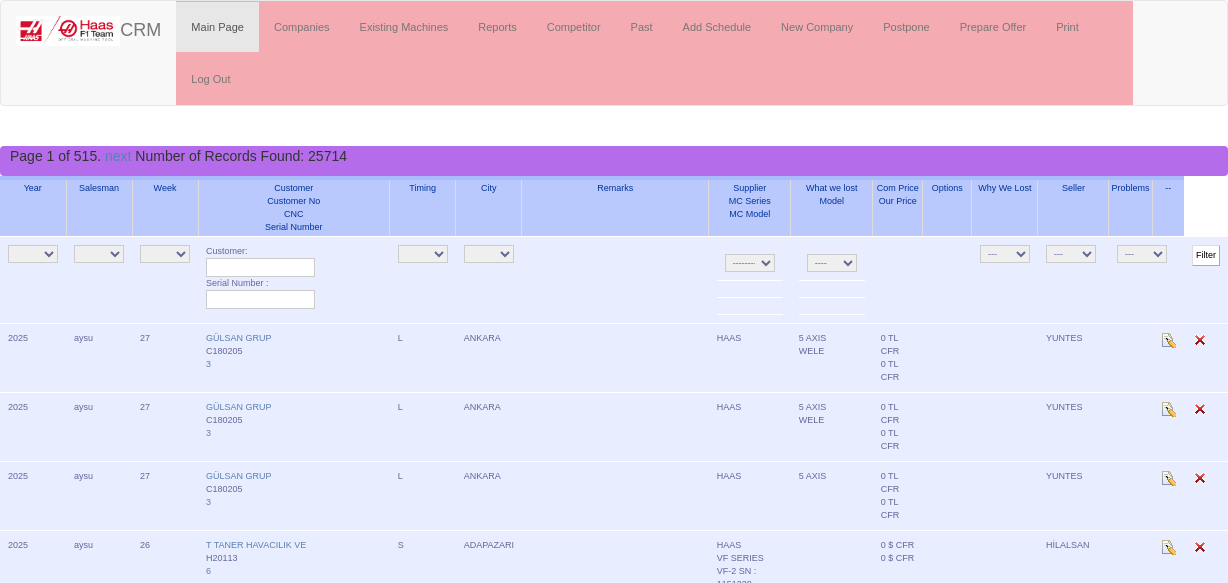 scroll, scrollTop: 0, scrollLeft: 0, axis: both 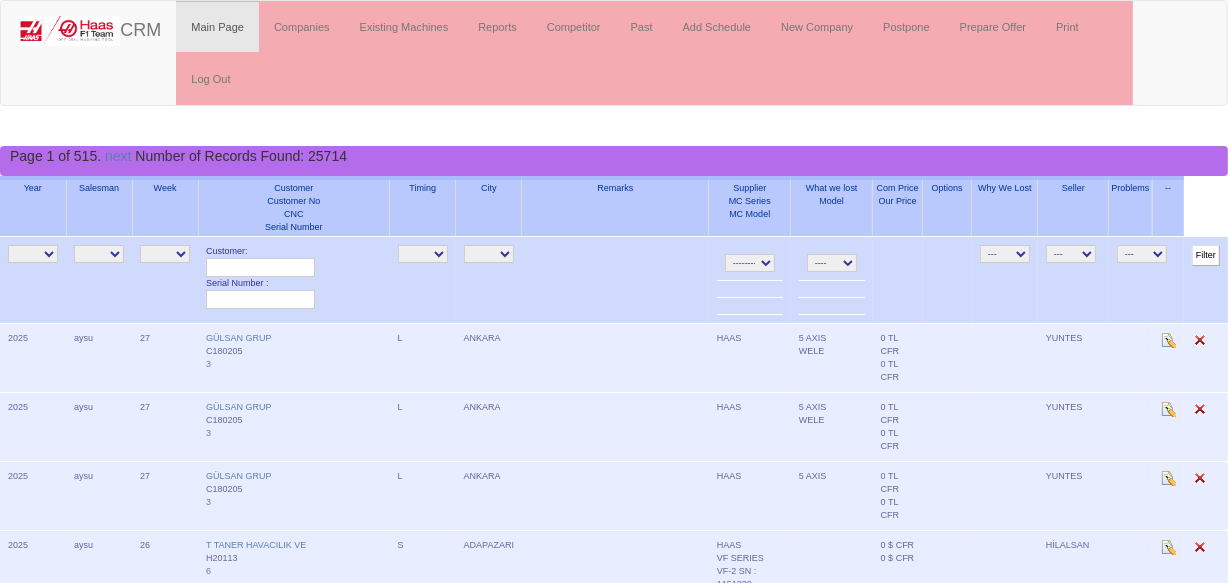 click at bounding box center [260, 267] 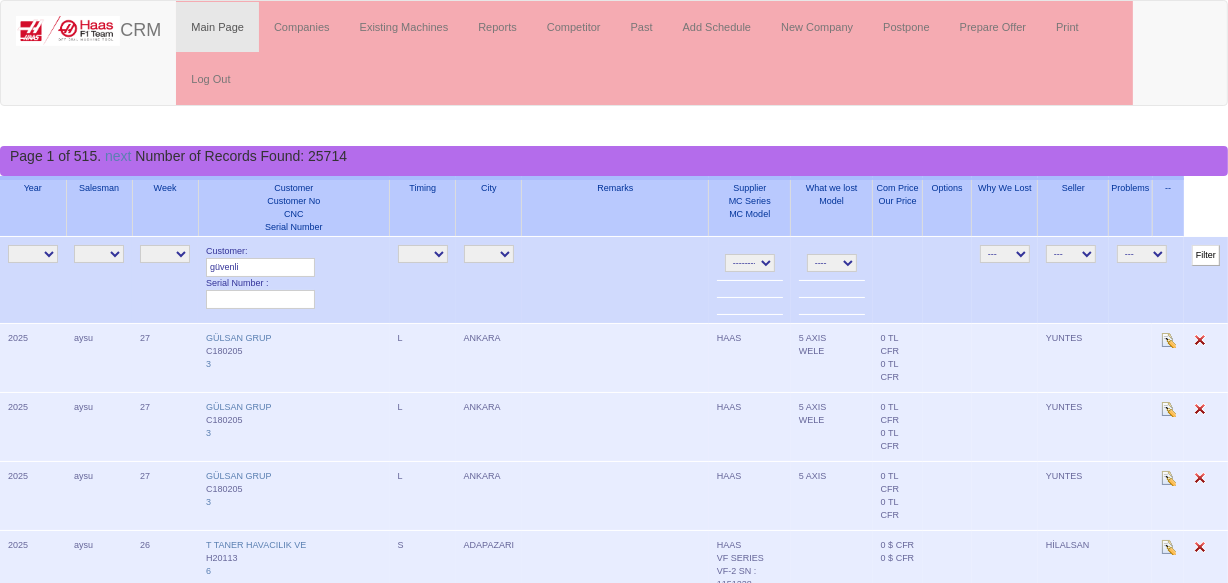 click on "Filter" at bounding box center (1206, 255) 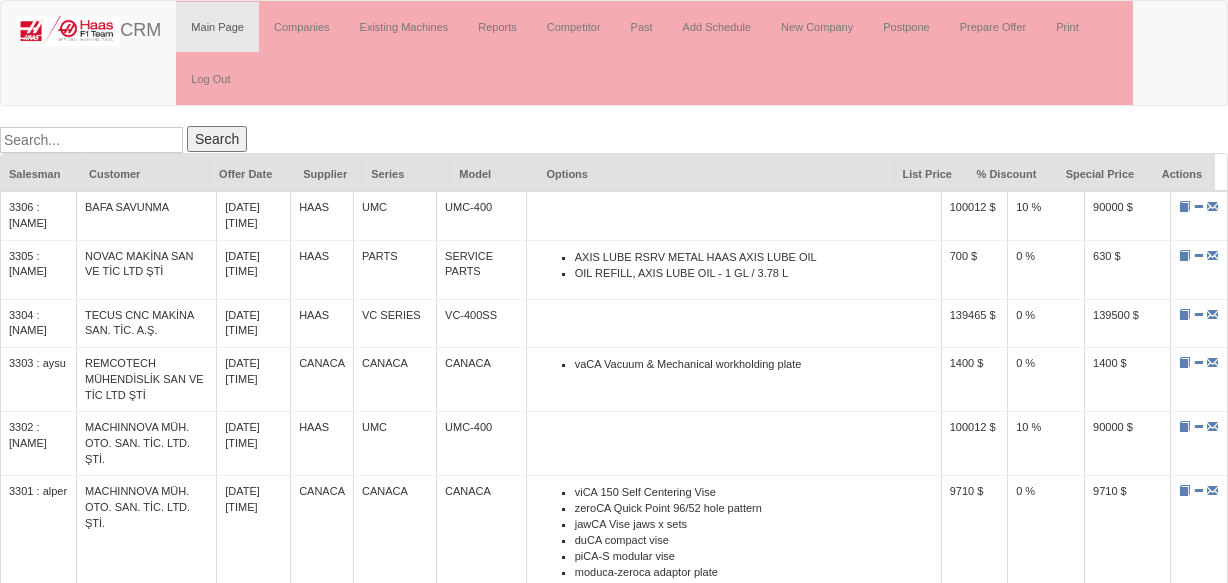 scroll, scrollTop: 0, scrollLeft: 0, axis: both 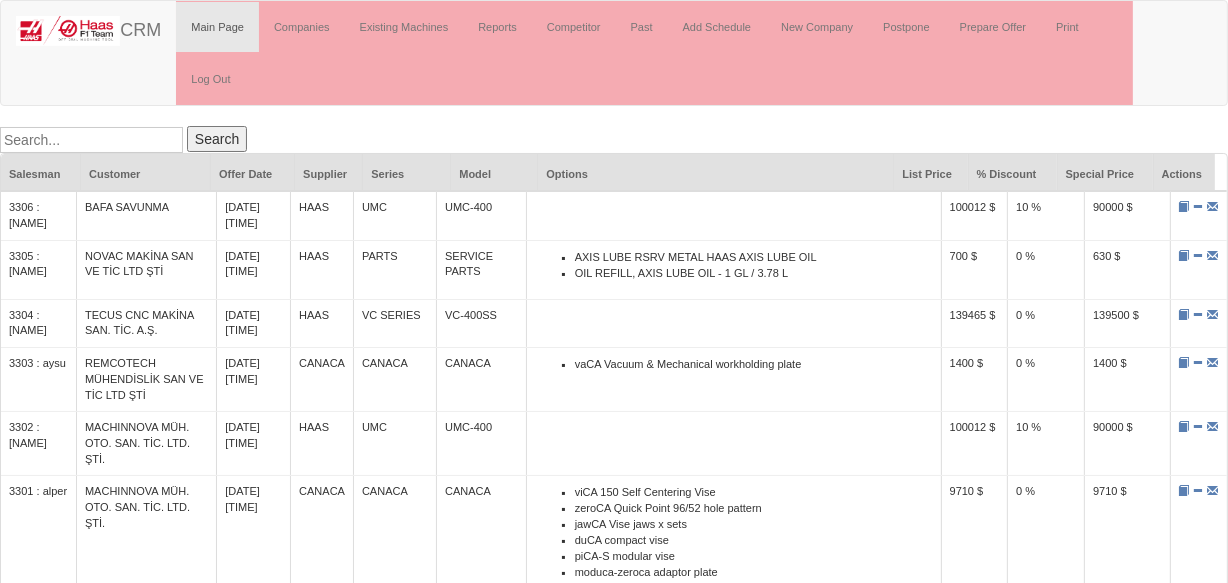 click at bounding box center (91, 140) 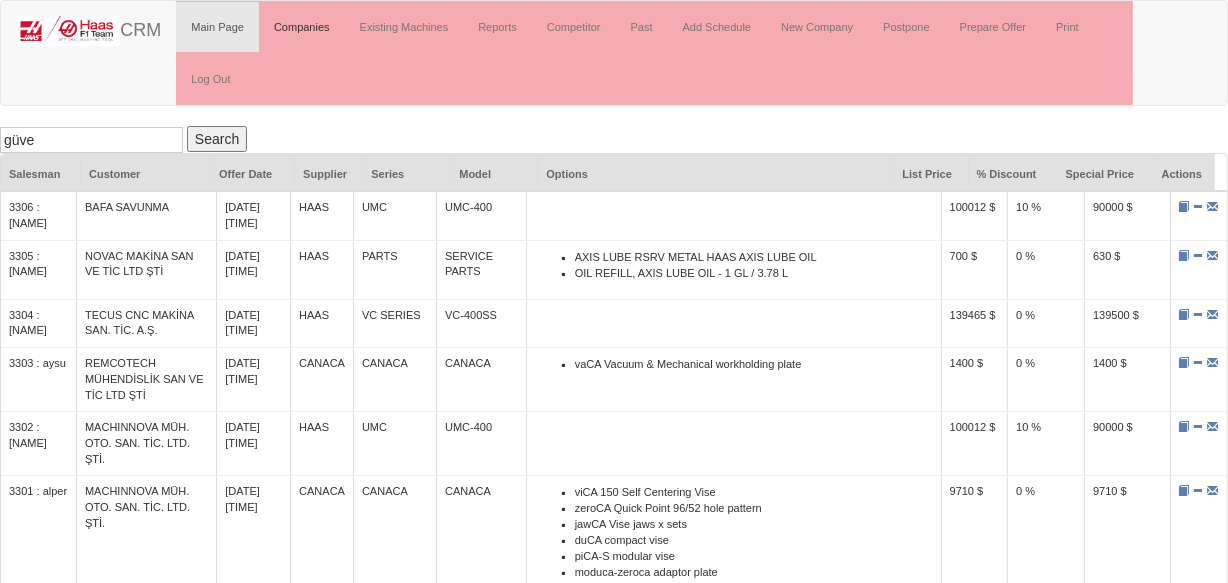 type on "güve" 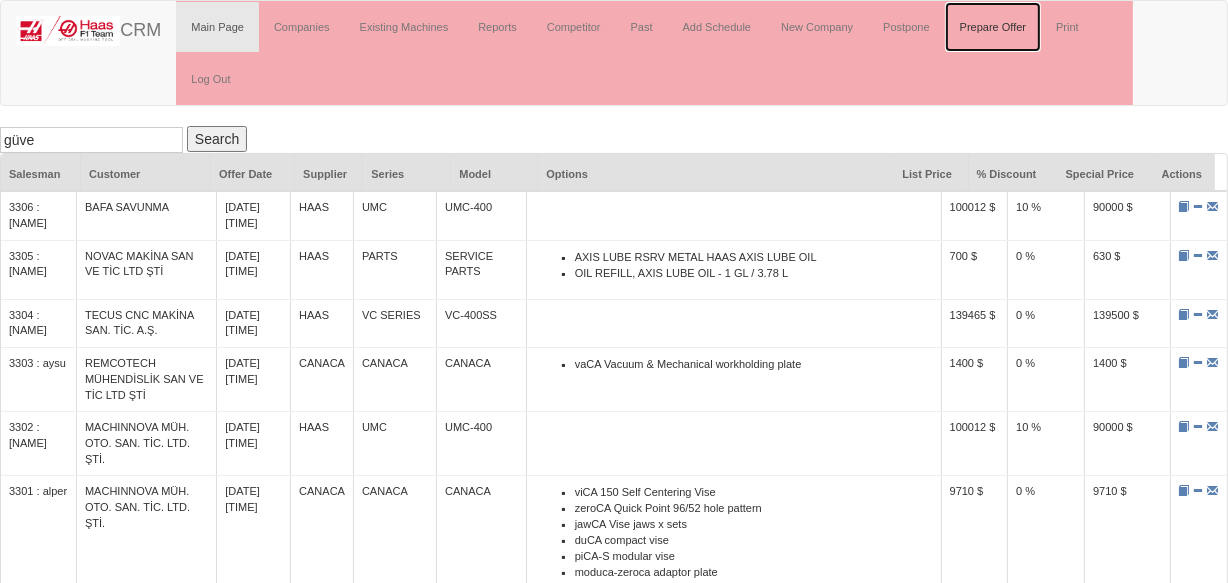 click on "Prepare Offer" at bounding box center [993, 27] 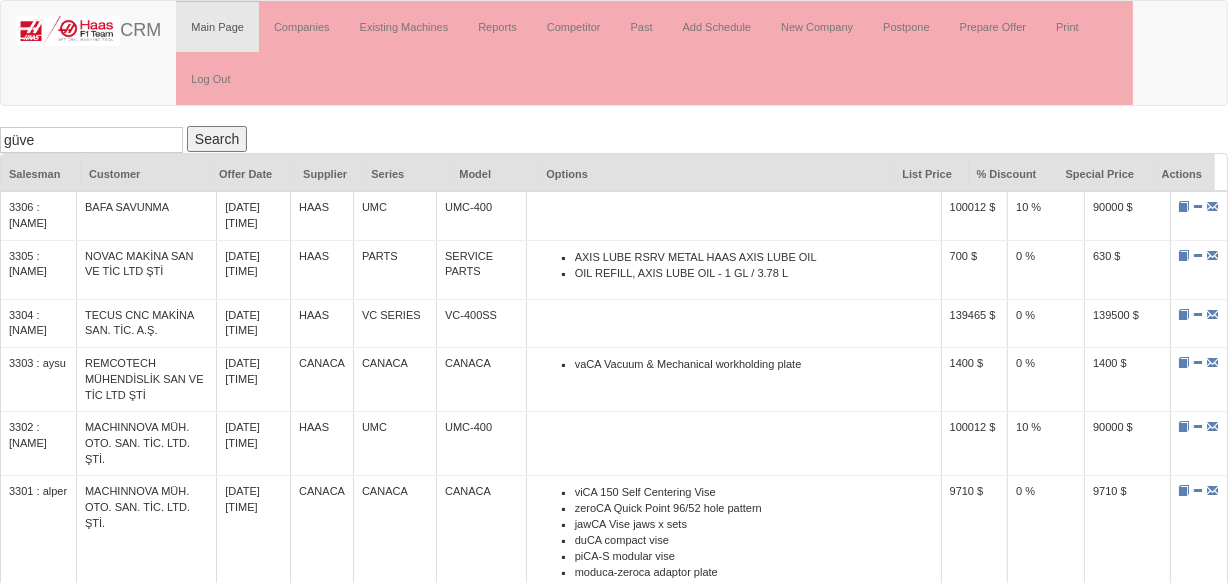 click on "güve" at bounding box center [91, 140] 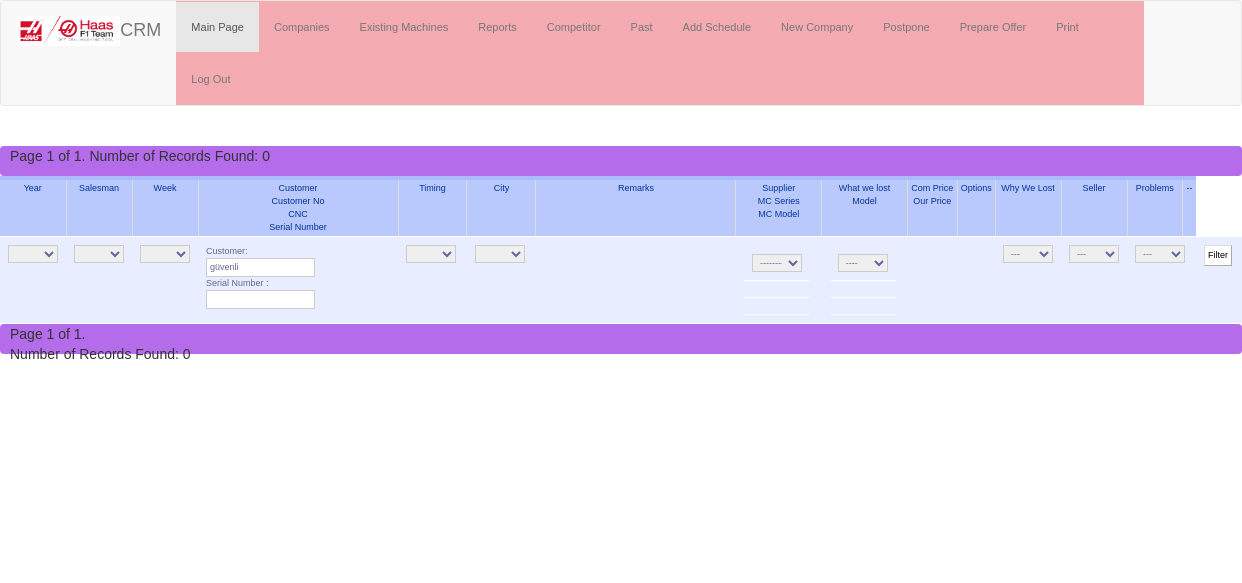 scroll, scrollTop: 0, scrollLeft: 0, axis: both 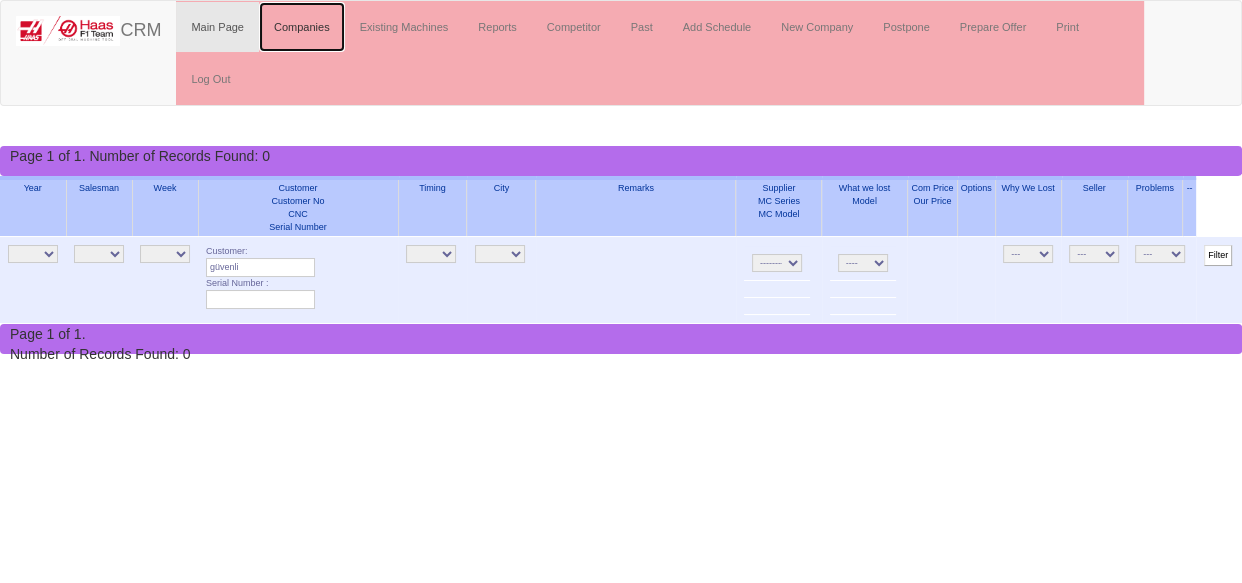 click on "Companies" at bounding box center [302, 27] 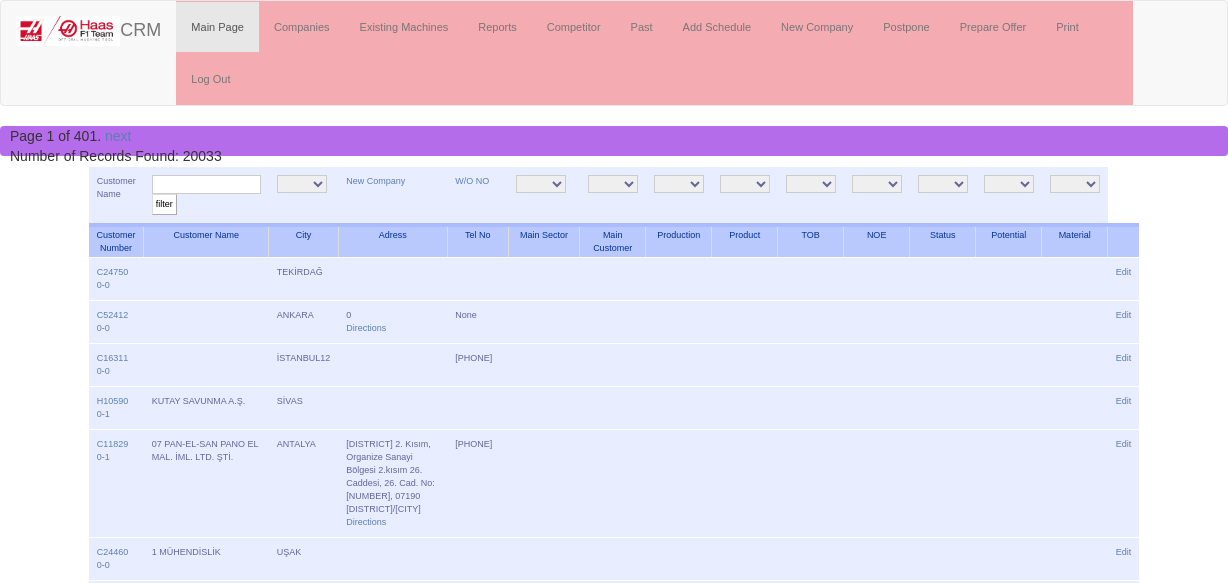 scroll, scrollTop: 0, scrollLeft: 0, axis: both 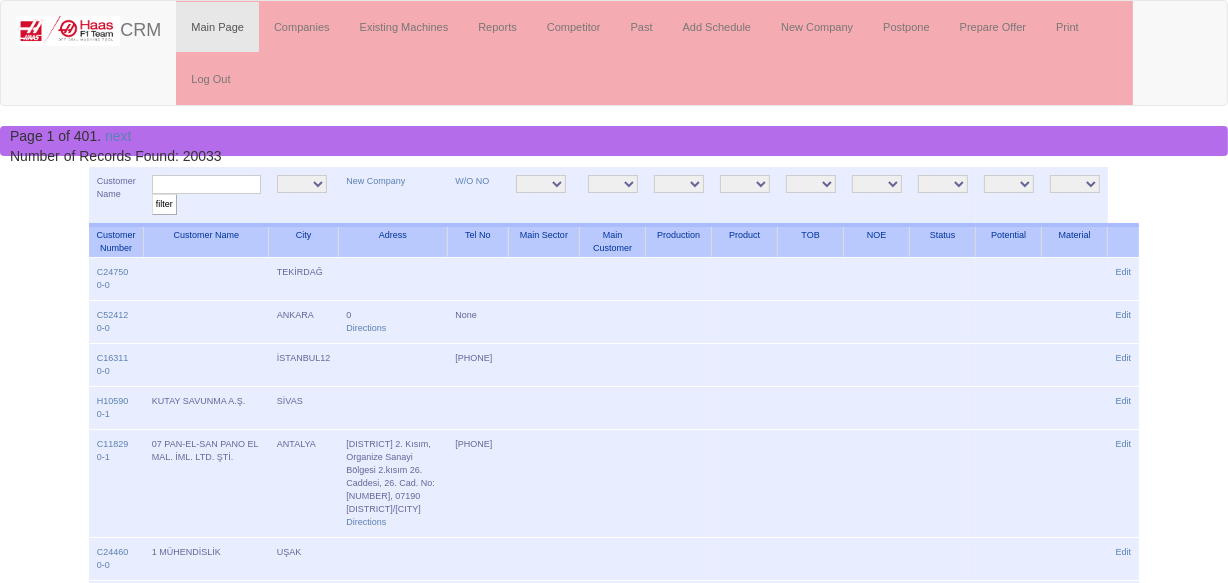 drag, startPoint x: 219, startPoint y: 180, endPoint x: 241, endPoint y: 158, distance: 31.112698 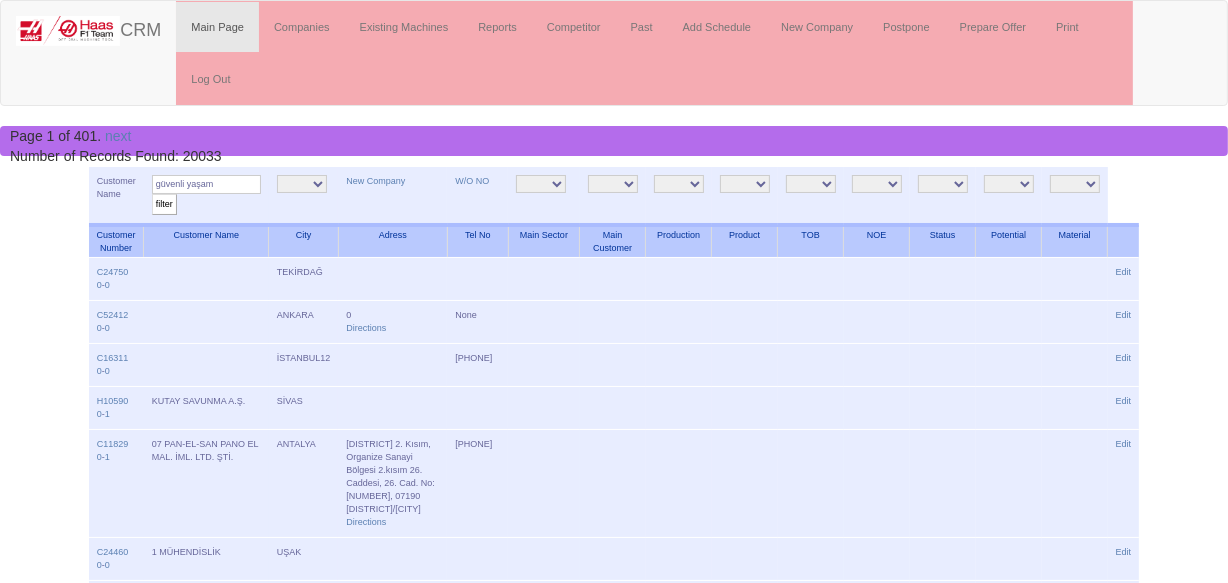 type on "güvenli yaşam" 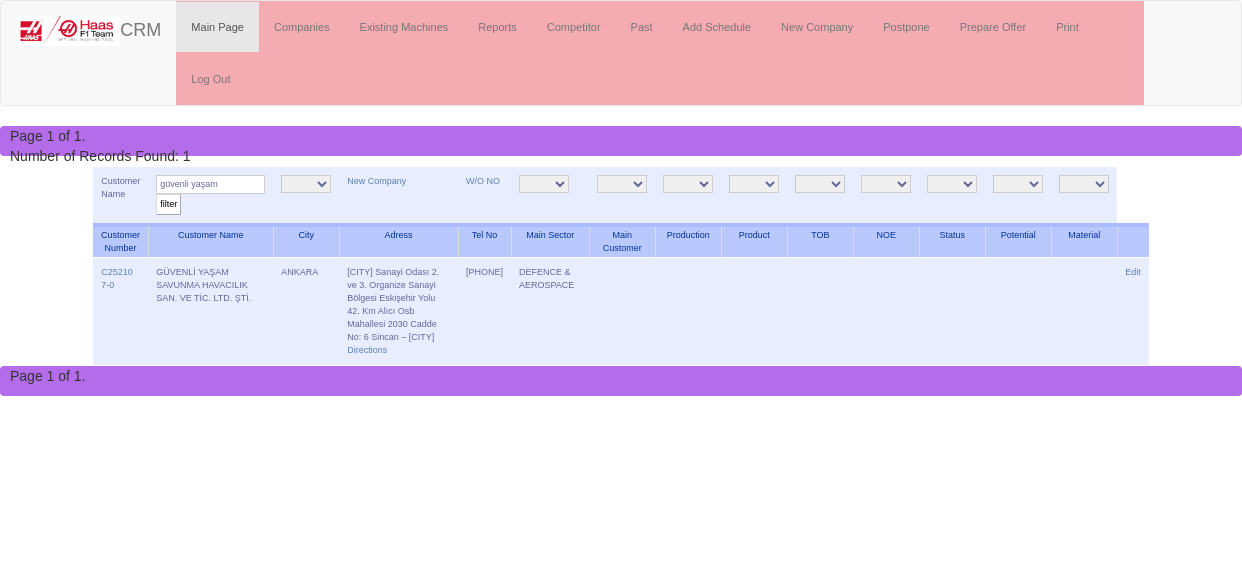 scroll, scrollTop: 0, scrollLeft: 0, axis: both 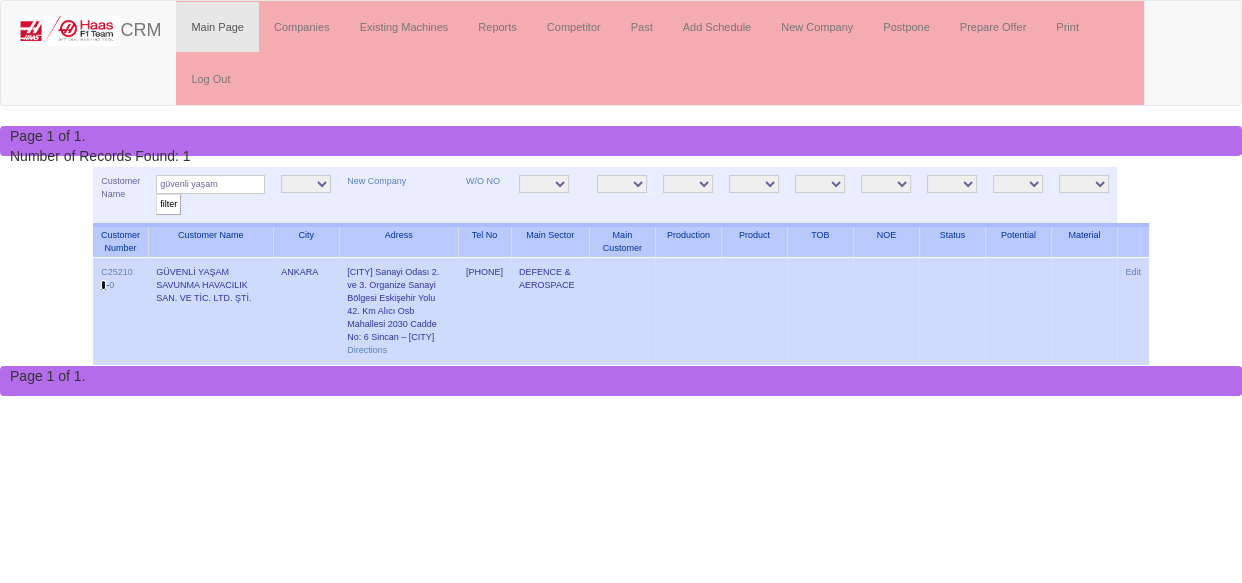 click on "7" at bounding box center [103, 285] 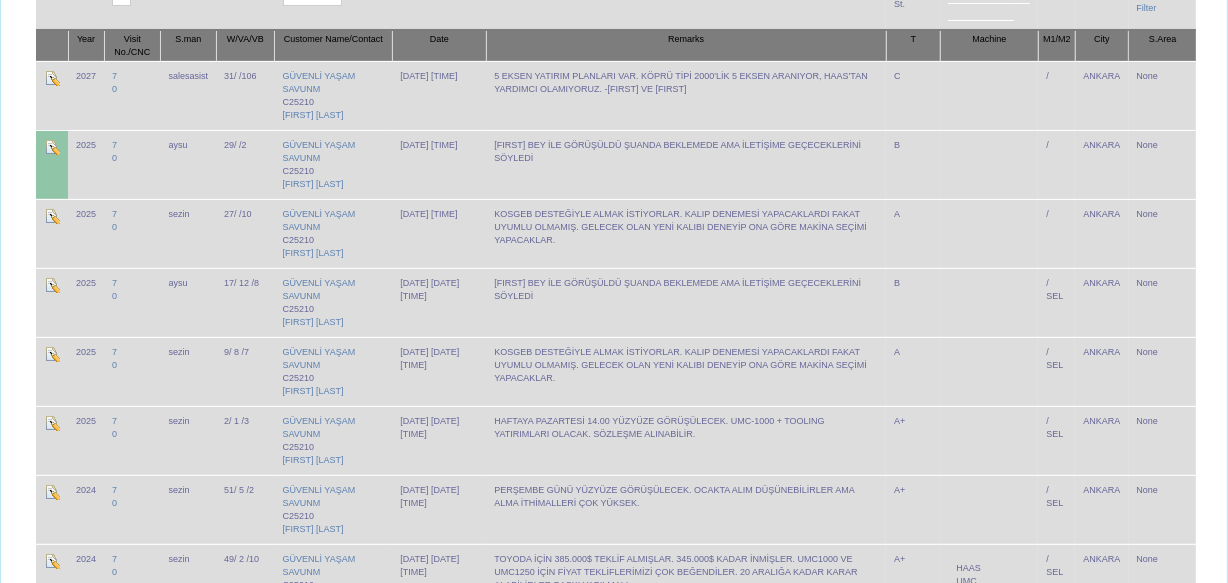 scroll, scrollTop: 363, scrollLeft: 0, axis: vertical 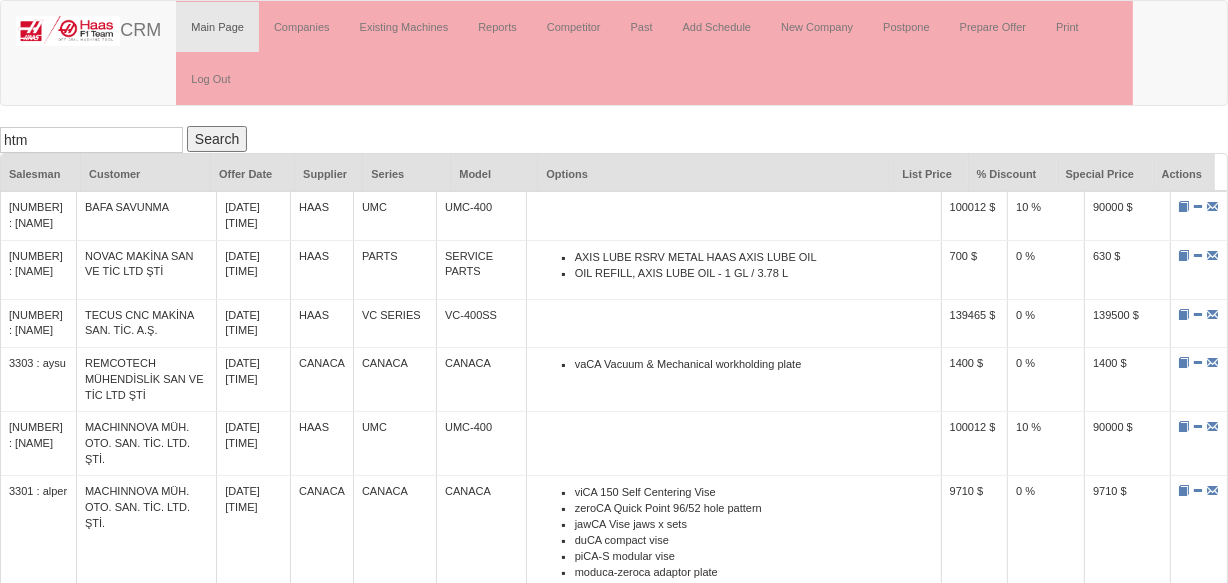 type on "htm" 